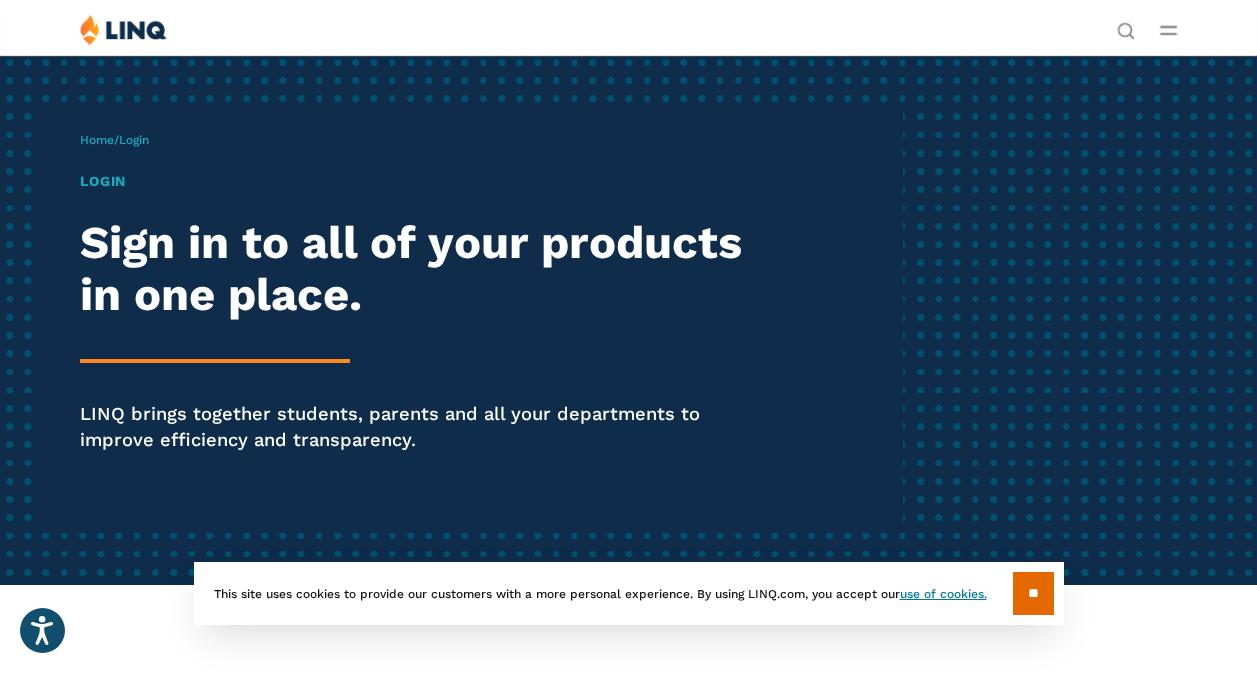scroll, scrollTop: 0, scrollLeft: 0, axis: both 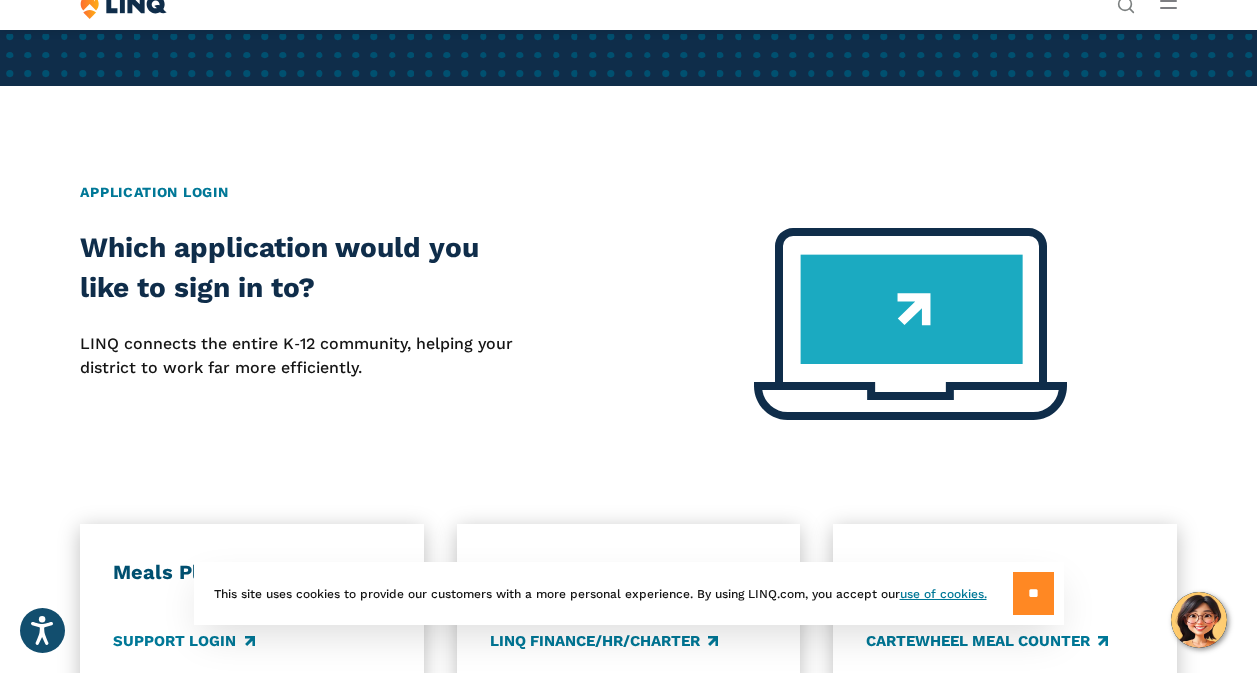 click on "**" at bounding box center [1033, 593] 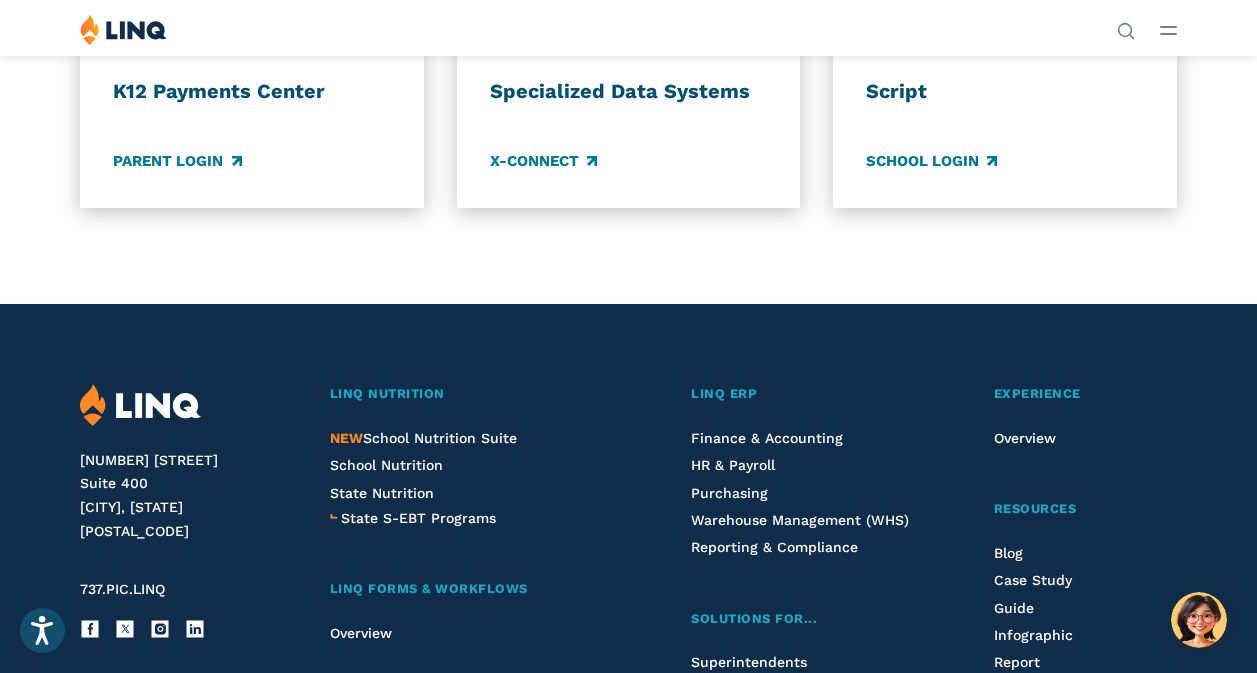 scroll, scrollTop: 1599, scrollLeft: 0, axis: vertical 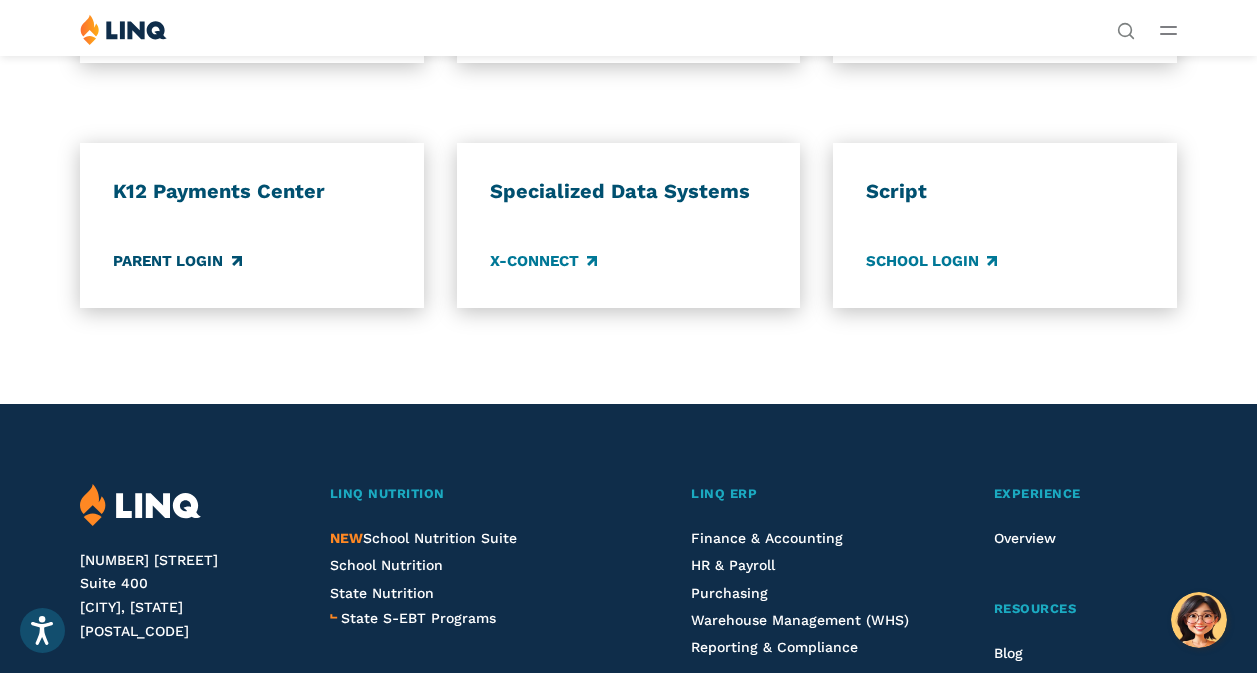 click on "Parent Login" at bounding box center (177, 261) 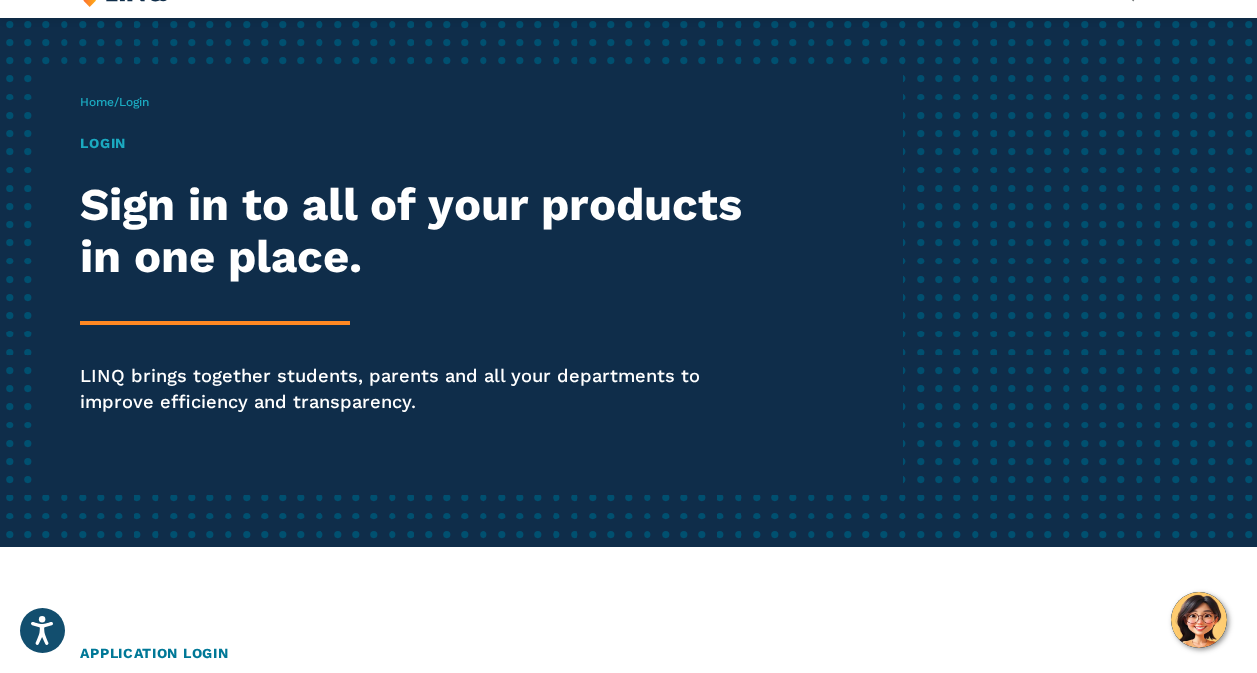 scroll, scrollTop: 0, scrollLeft: 0, axis: both 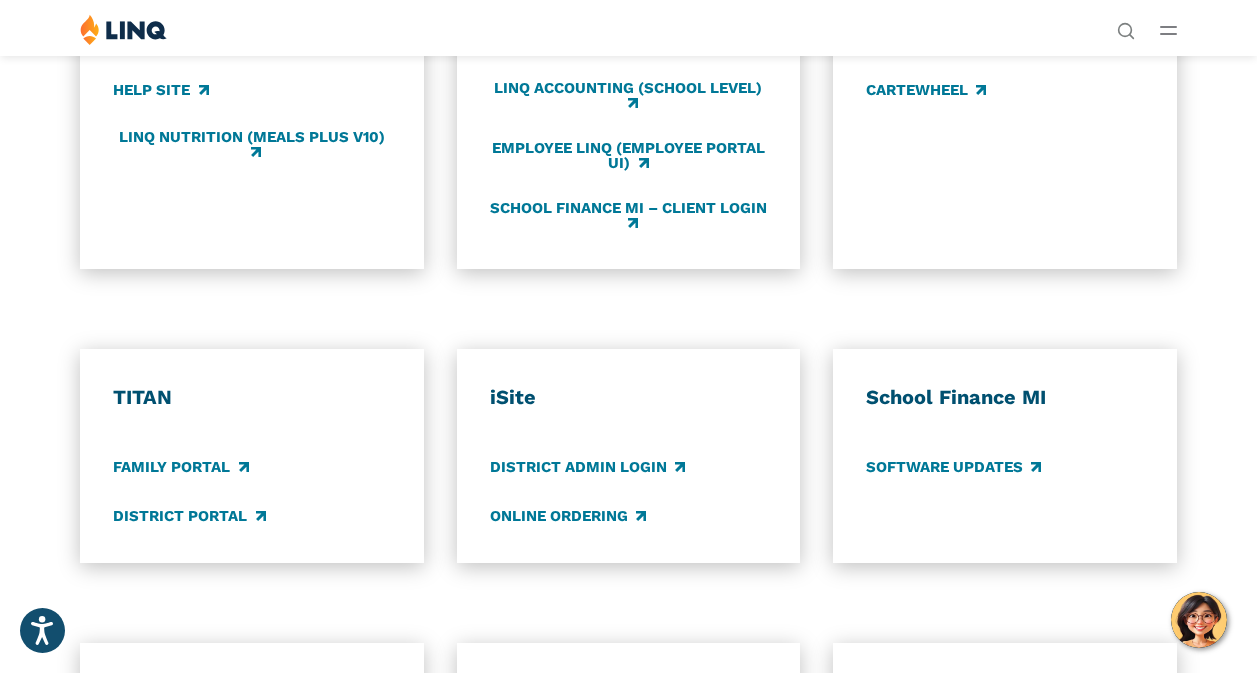 click on "Support Login" at bounding box center [183, 42] 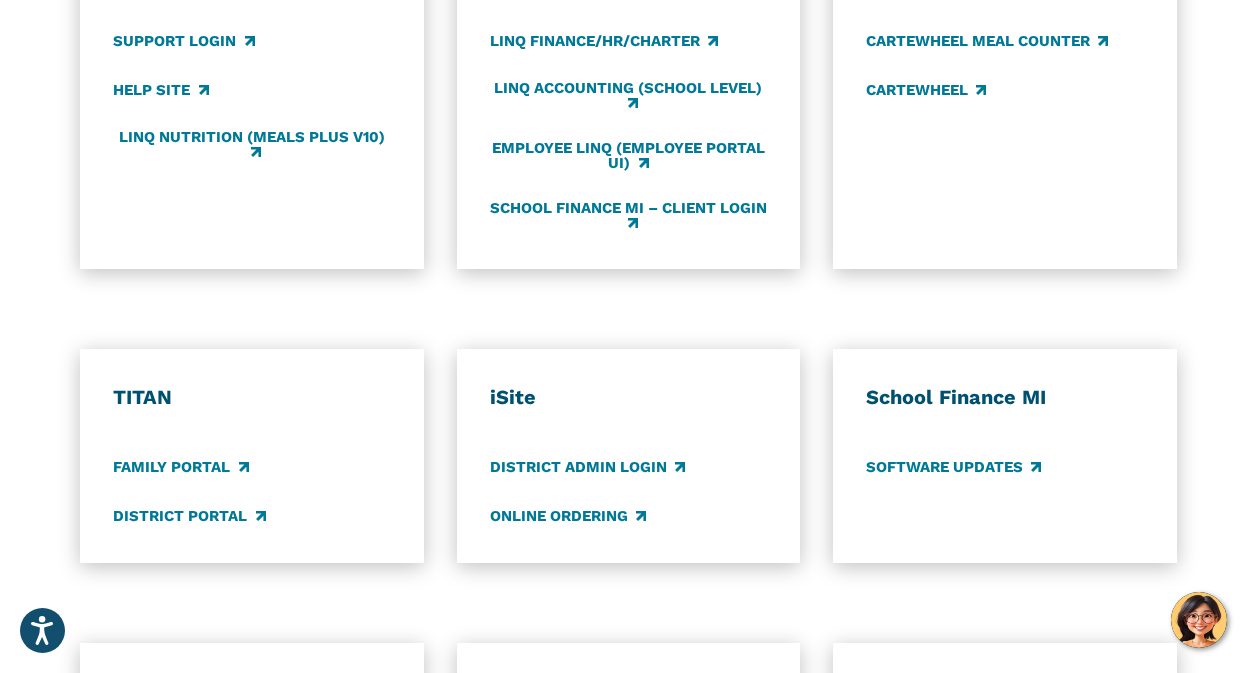 scroll, scrollTop: 1099, scrollLeft: 0, axis: vertical 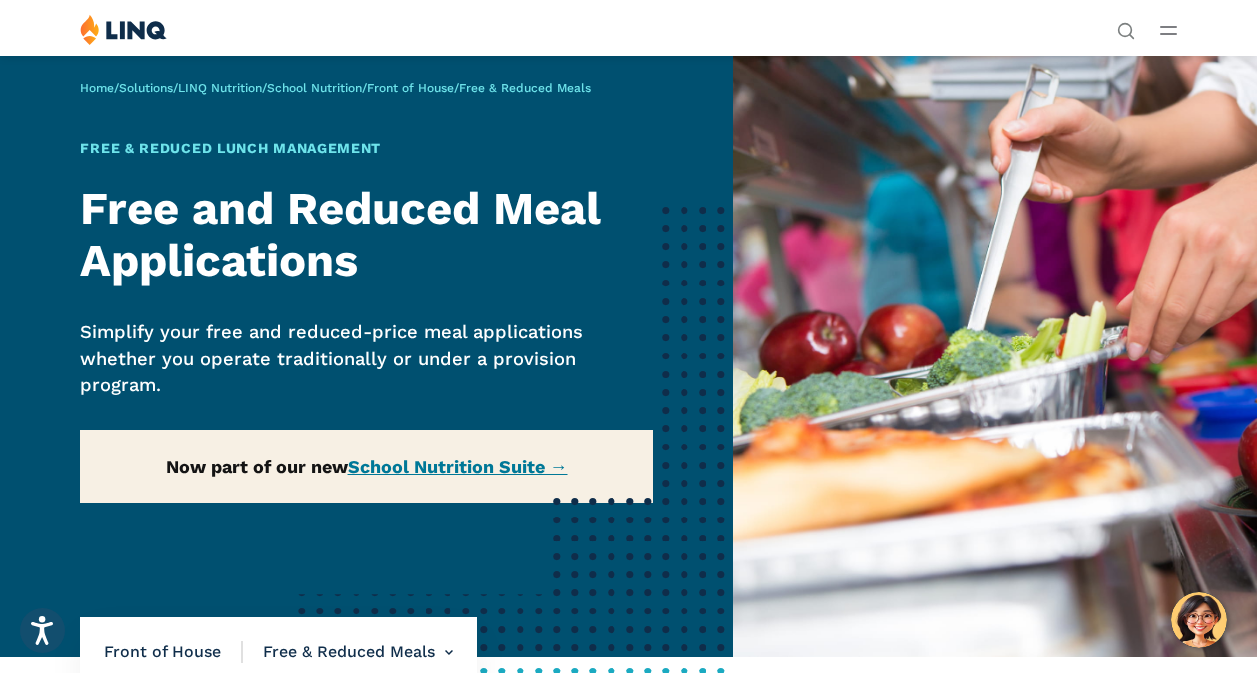 click on "Home  /  Solutions  /  LINQ Nutrition  /  School Nutrition  /  Front of House  /  Free & Reduced Meals
Free & Reduced Lunch Management
Free and Reduced Meal Applications
Simplify your free and reduced-price meal applications whether you operate traditionally or under a provision program.
Now part of our new  School Nutrition Suite →" at bounding box center (366, 356) 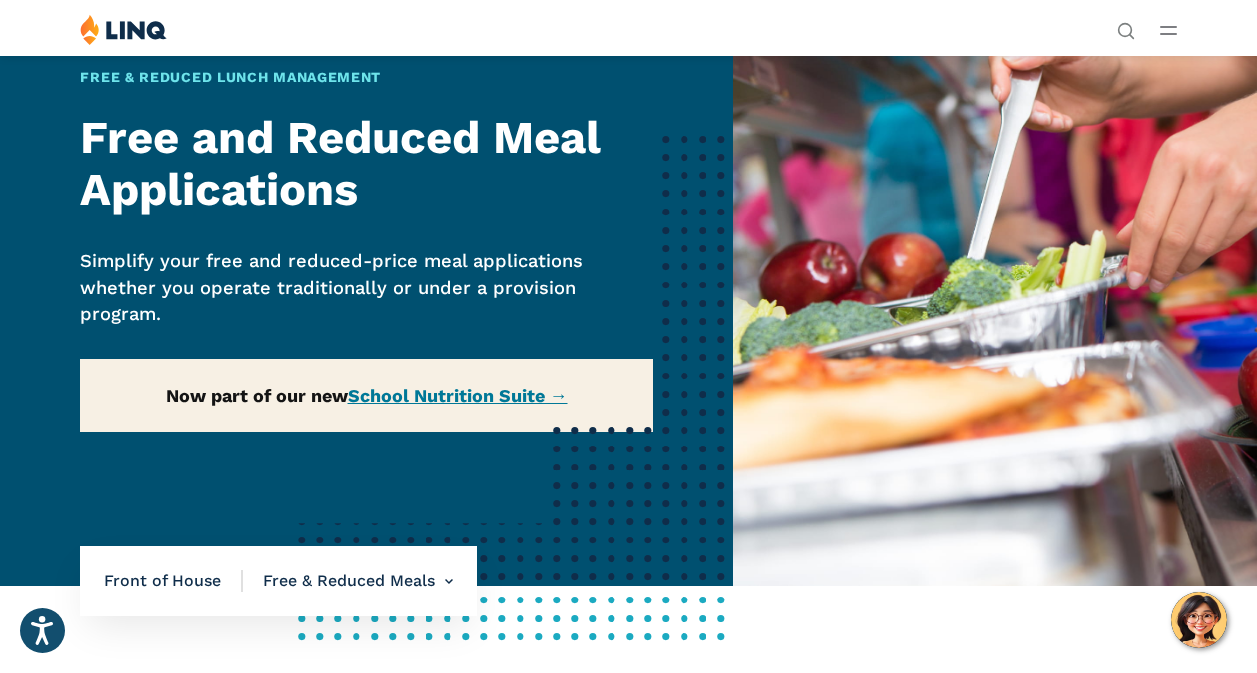 scroll, scrollTop: 0, scrollLeft: 0, axis: both 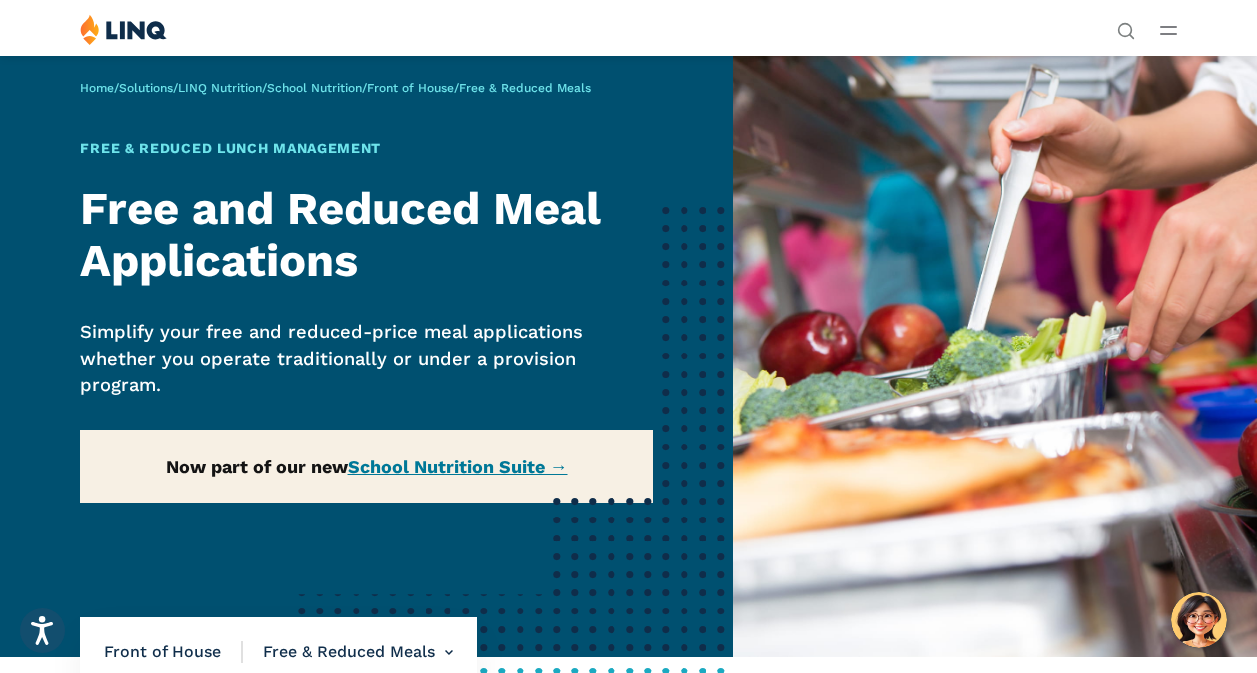 click on "Free & Reduced Lunch Management" at bounding box center (366, 148) 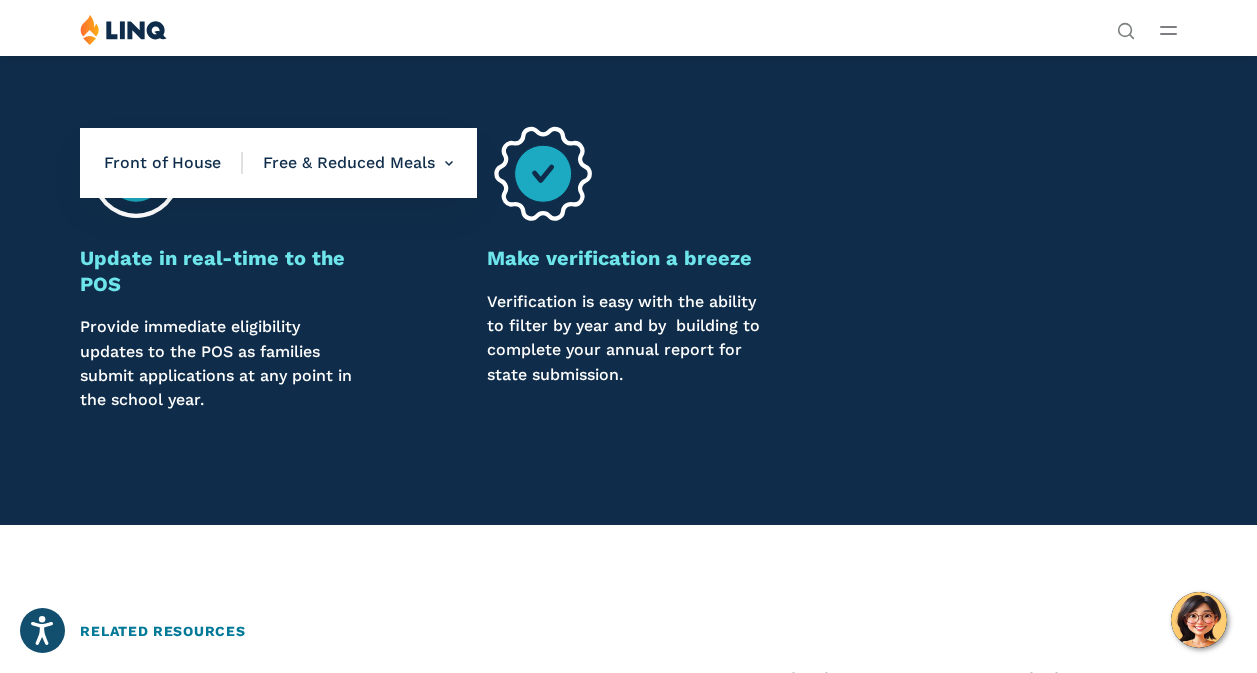 scroll, scrollTop: 1657, scrollLeft: 0, axis: vertical 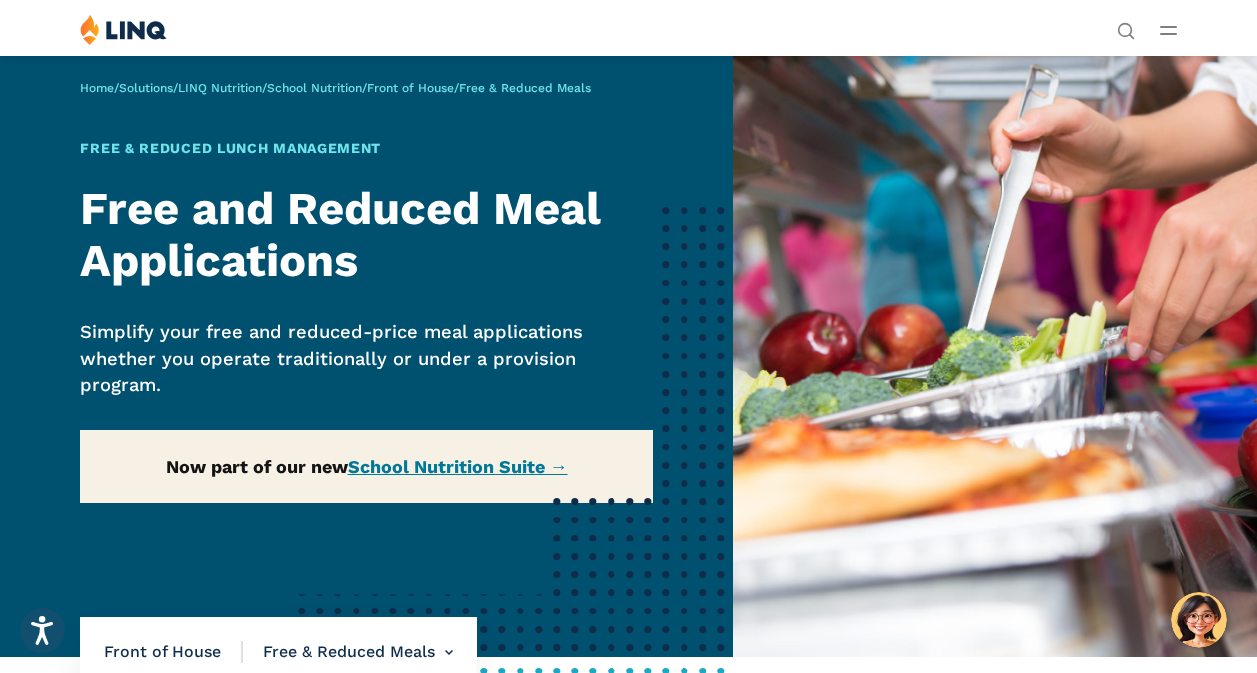 click on "Home  /  Solutions  /  LINQ Nutrition  /  School Nutrition  /  Front of House  /  Free & Reduced Meals
Free & Reduced Lunch Management
Free and Reduced Meal Applications
Simplify your free and reduced-price meal applications whether you operate traditionally or under a provision program.
Now part of our new  School Nutrition Suite →" at bounding box center [366, 356] 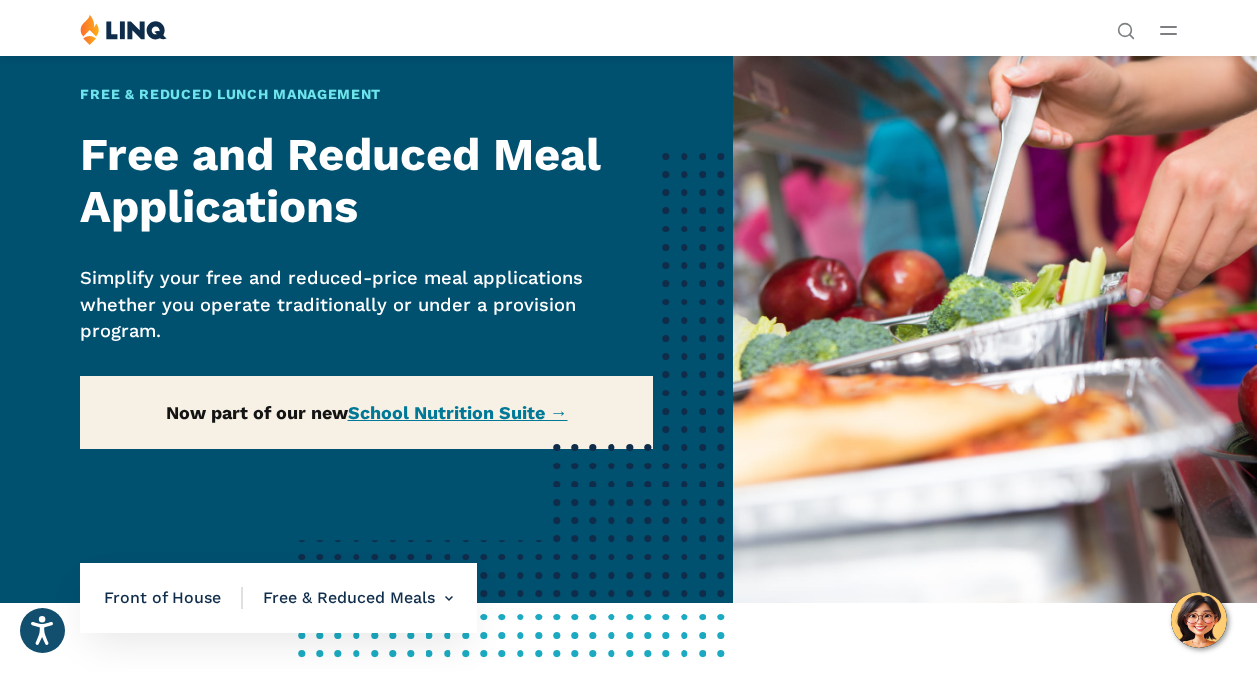 scroll, scrollTop: 200, scrollLeft: 0, axis: vertical 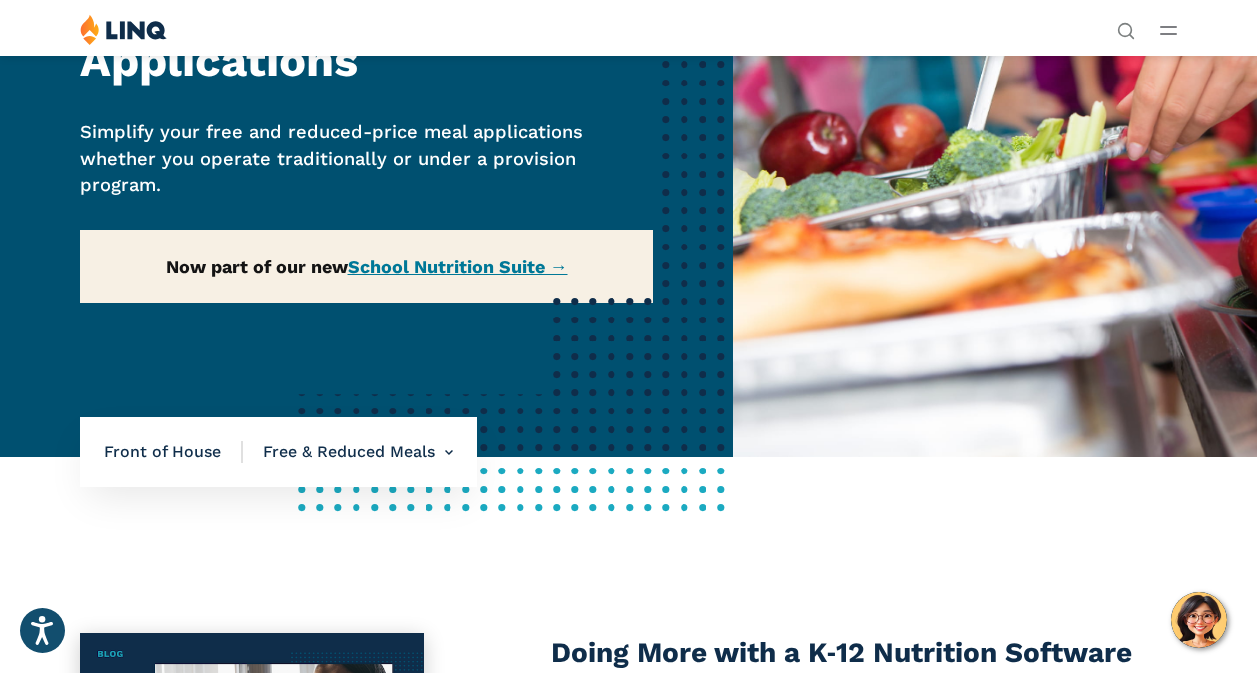 drag, startPoint x: 1066, startPoint y: 480, endPoint x: 1080, endPoint y: 480, distance: 14 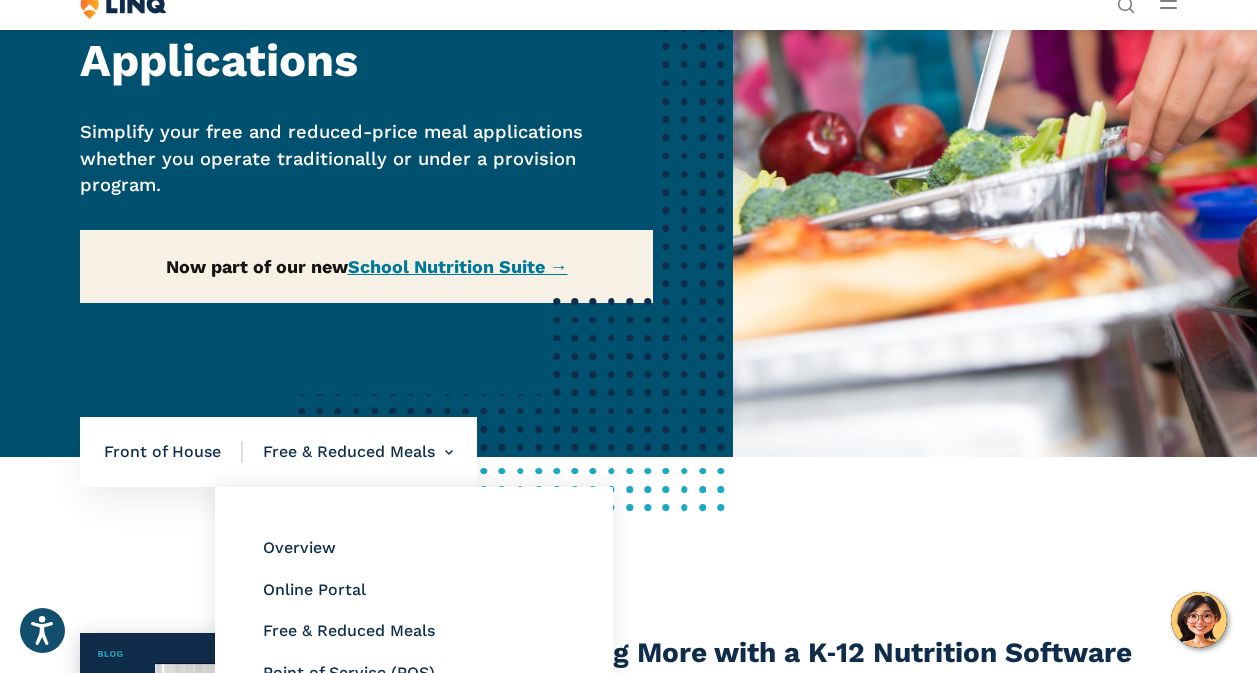 click on "Free & Reduced Meals
Overview
Online Portal
Free & Reduced Meals
Point of Service (POS)" at bounding box center [348, 452] 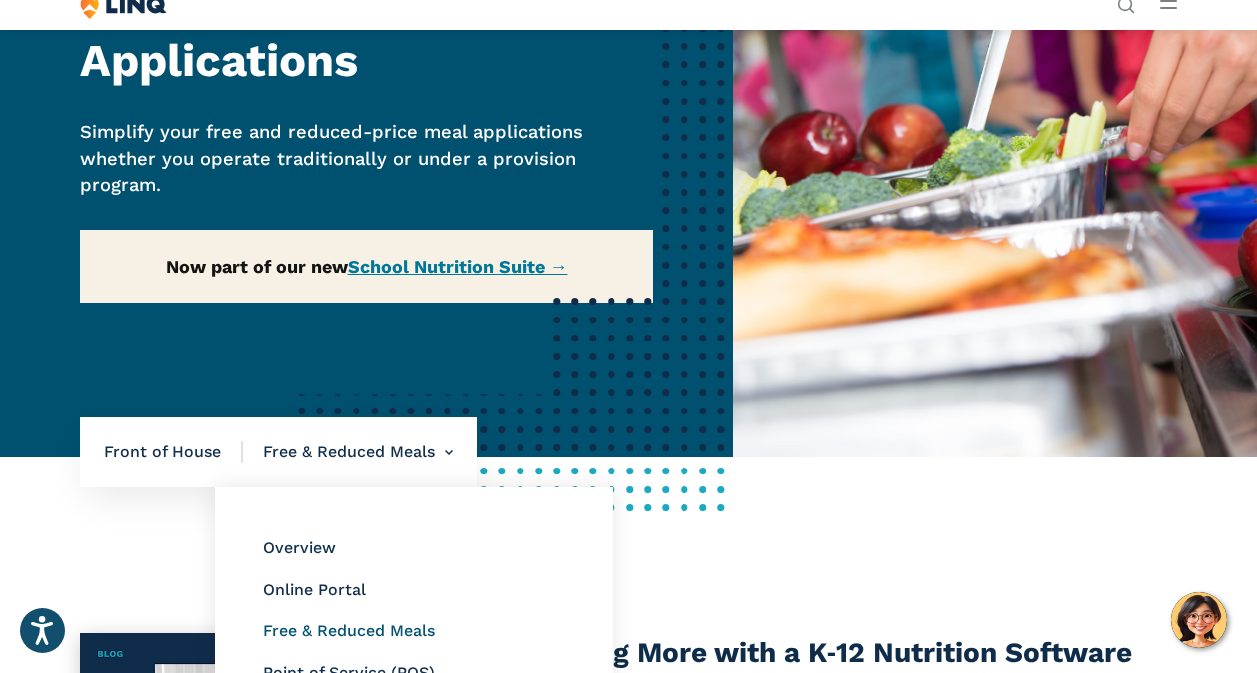 scroll, scrollTop: 400, scrollLeft: 0, axis: vertical 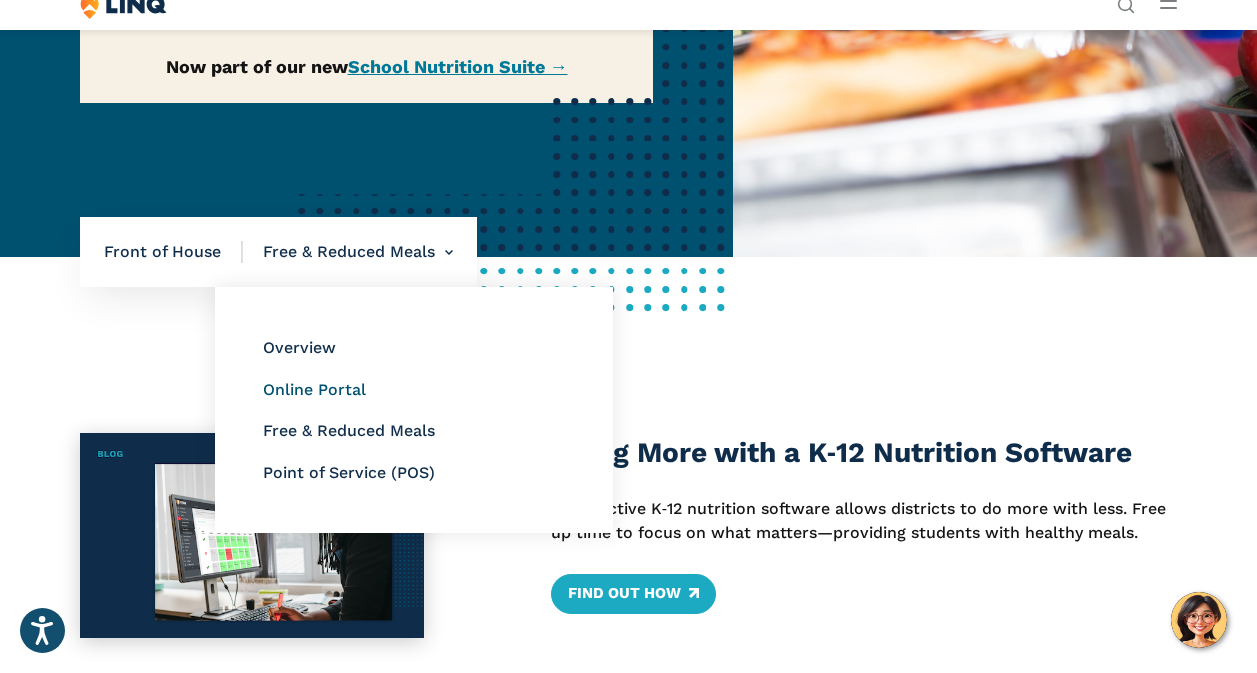 click on "Online Portal" at bounding box center [314, 389] 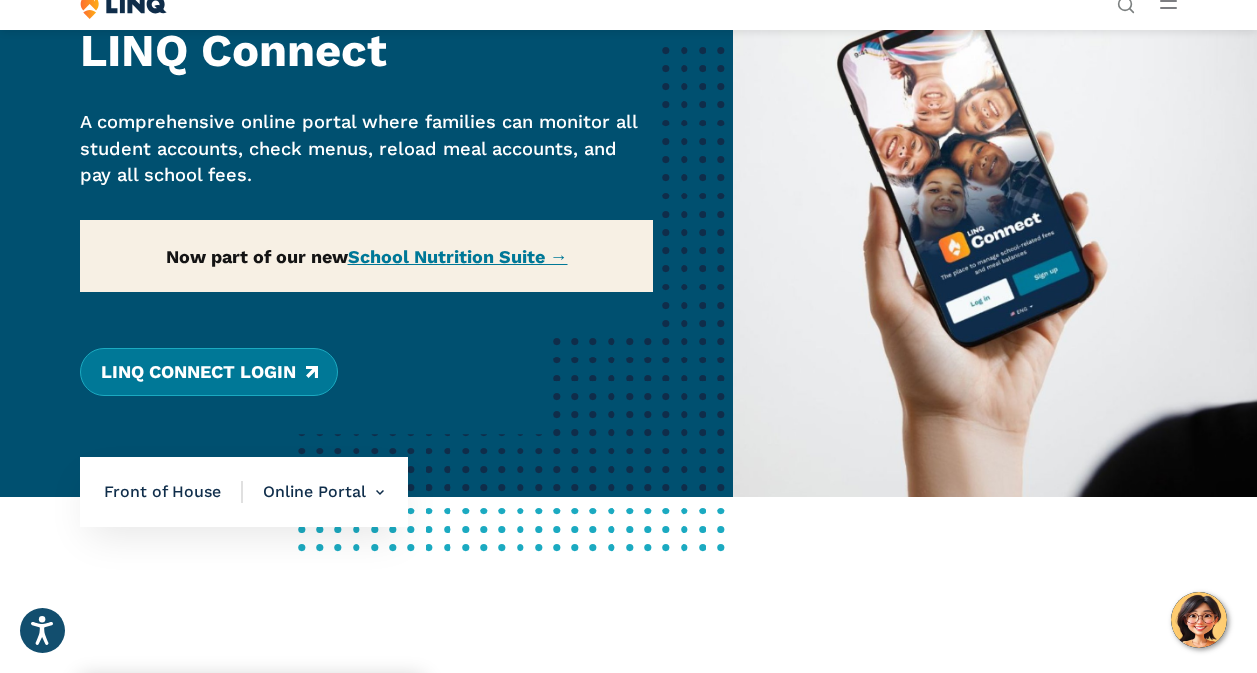 scroll, scrollTop: 200, scrollLeft: 0, axis: vertical 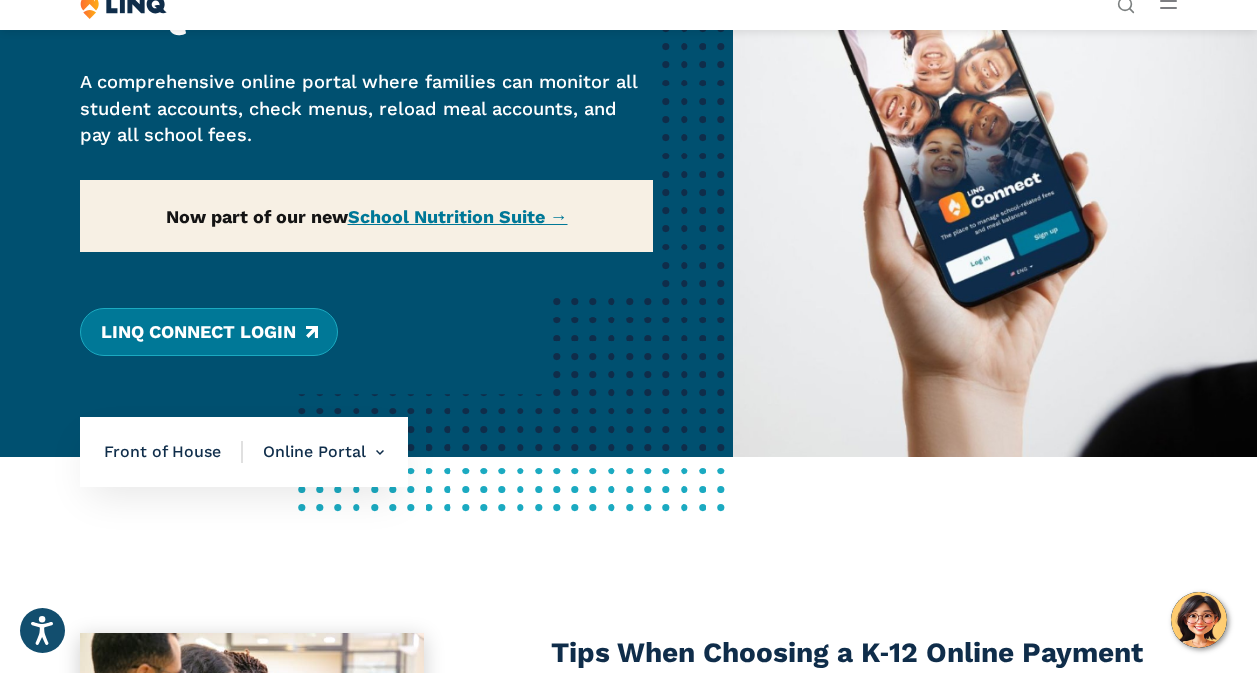 click on "LINQ Connect Login" at bounding box center [208, 332] 